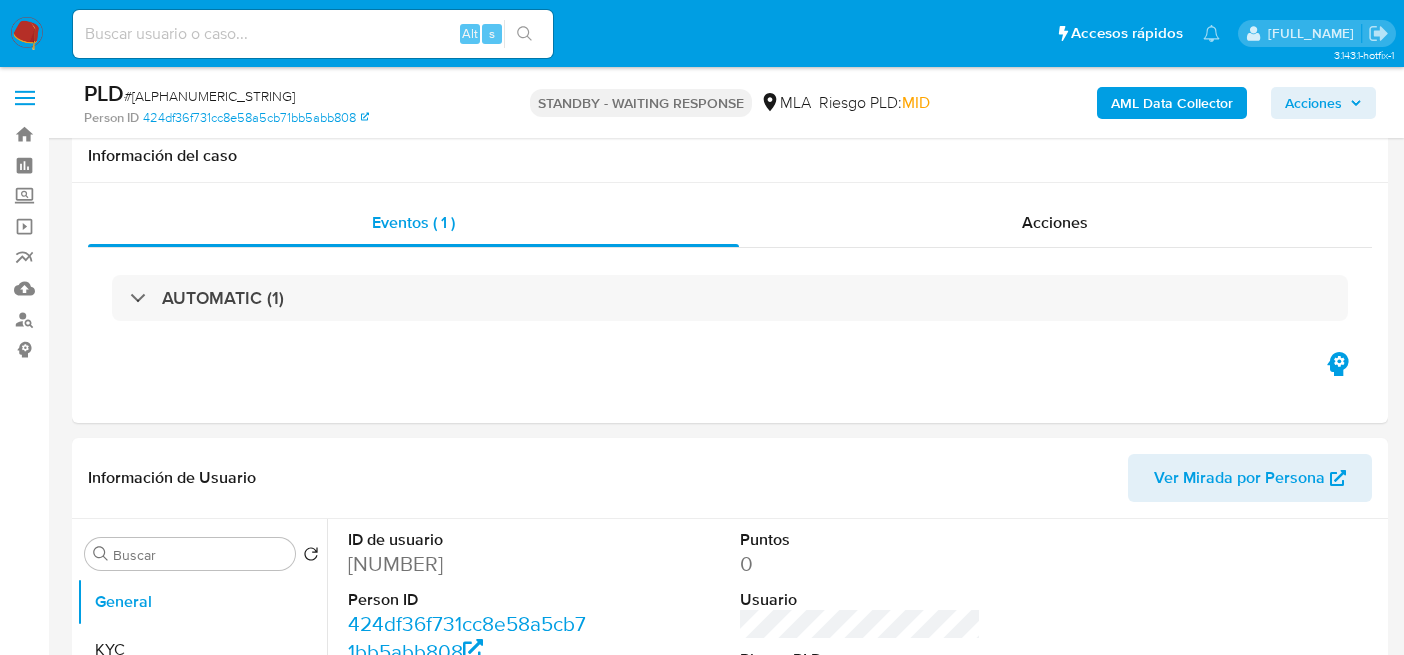 scroll, scrollTop: 874, scrollLeft: 0, axis: vertical 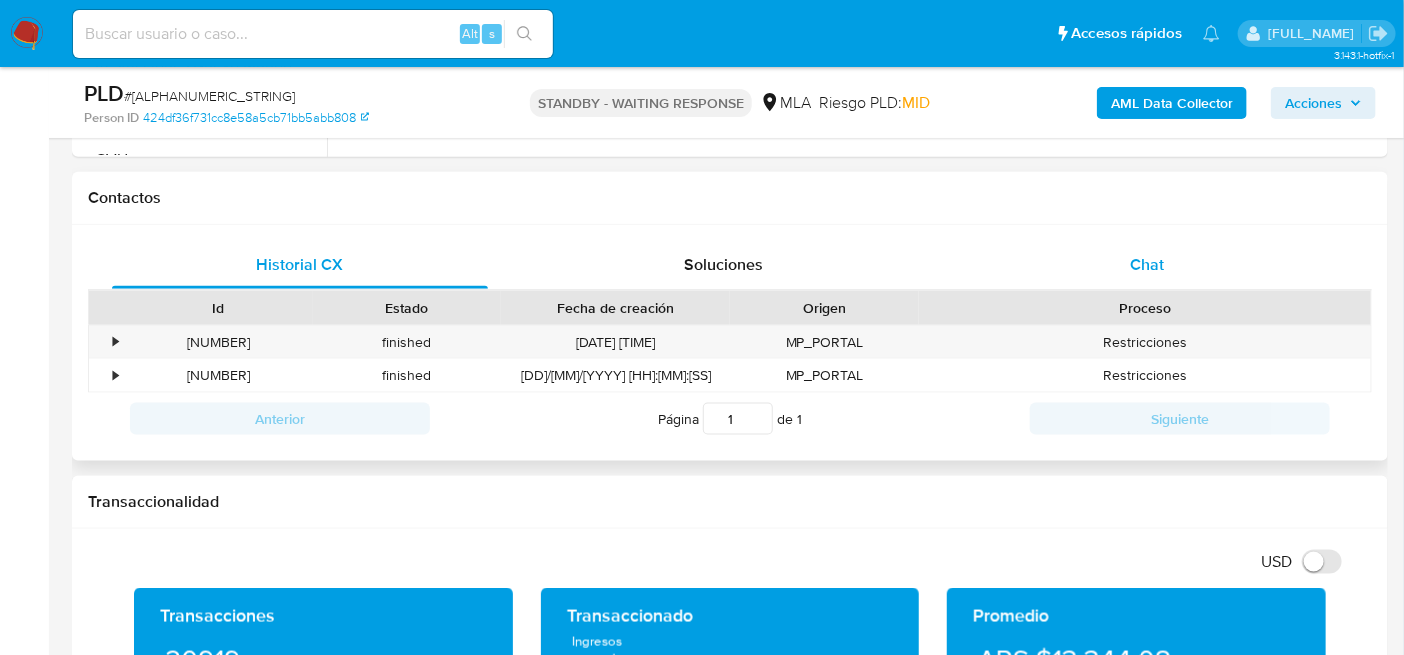 click on "Chat" at bounding box center [1147, 265] 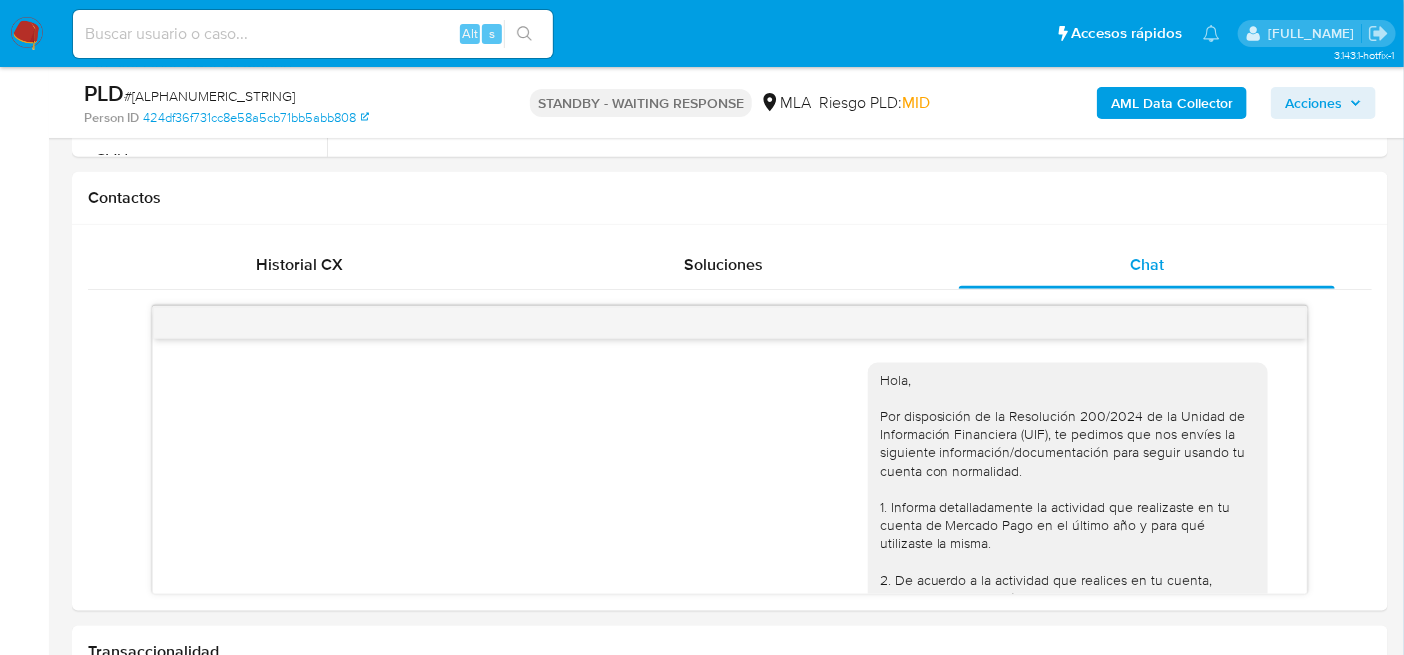 scroll, scrollTop: 1674, scrollLeft: 0, axis: vertical 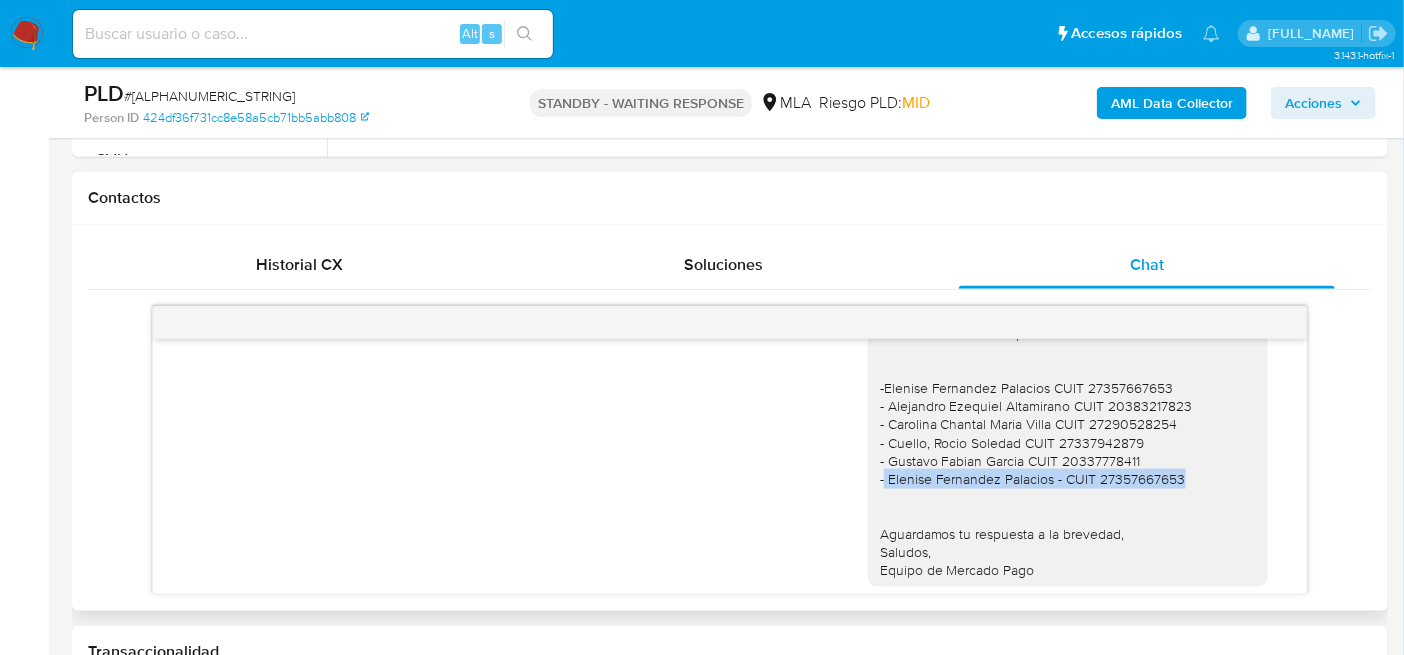 drag, startPoint x: 1166, startPoint y: 449, endPoint x: 845, endPoint y: 476, distance: 322.1335 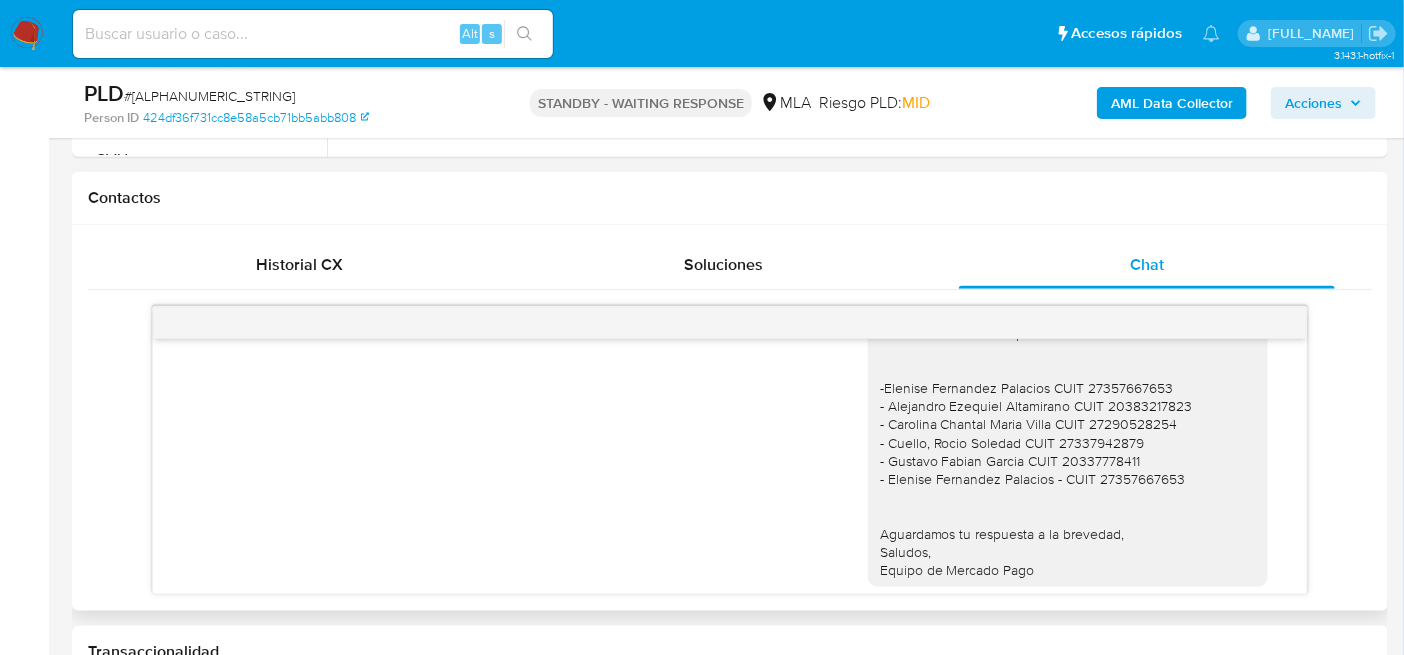 click on "Hola [FIRST_NAME] [LAST_NAME]
Agradecemos la documentación enviada. Con el fin de complementar la misma y poder respaldar las operaciones registradas necesitamos la siguiente información/documentación:
1. Descripción de la actividad:
- Detalla la actividad que realizas a través de tu cuenta. De corresponder a una actividad comercial, indicar el nombre, domicilio y/o sitio web del comercio.
2. Proporciona el vínculo con las siguientes contrapartes con las que operaste, el motivo de las transacciones y documentación de respaldo:
-Elenise Fernandez Palacios CUIT 27357667653
- Alejandro Ezequiel Altamirano  CUIT 20383217823
- Carolina Chantal Maria Villa CUIT 27290528254
-  Cuello, Rocio Soledad CUIT 27337942879
- Gustavo Fabian Garcia CUIT 20337778411
- Elenise Fernandez Palacios - CUIT 27357667653
Aguardamos tu respuesta a la brevedad,
Saludos,
Equipo de Mercado Pago
[DD]/[MM]/[YYYY] [HH]:[MM]:[SS]" at bounding box center [730, 331] 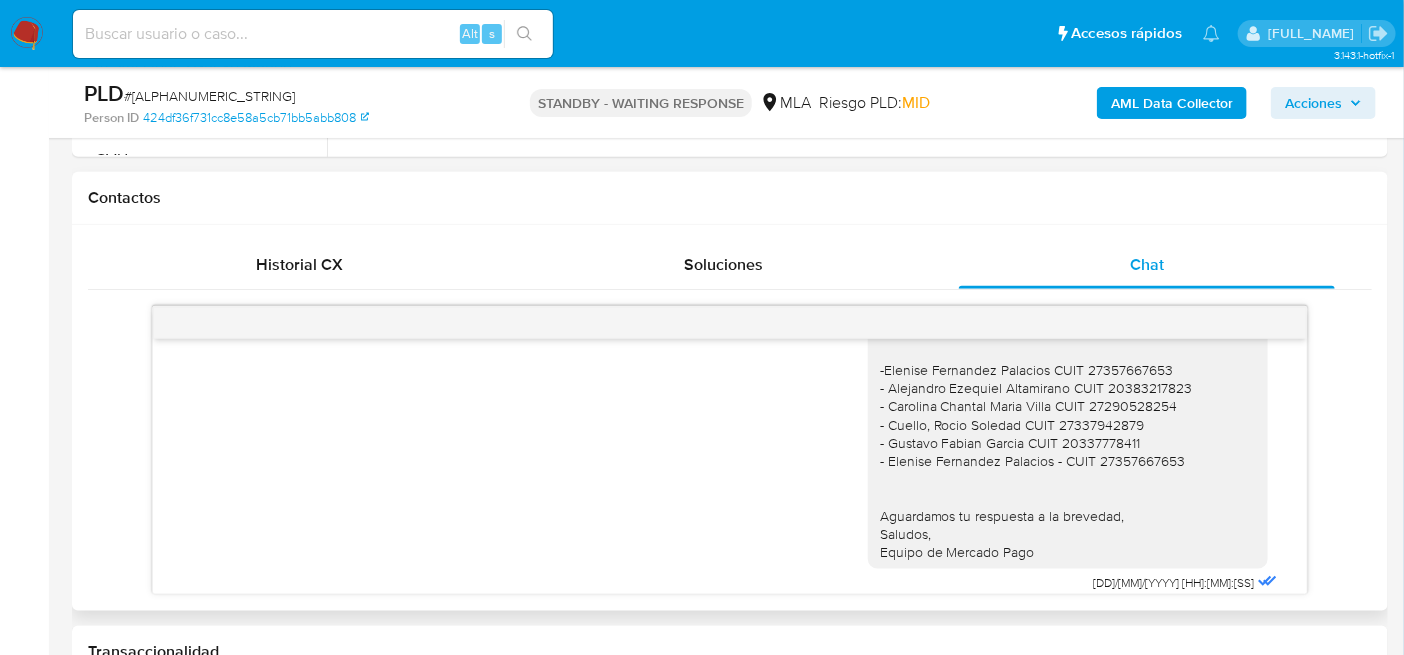 scroll, scrollTop: 1674, scrollLeft: 0, axis: vertical 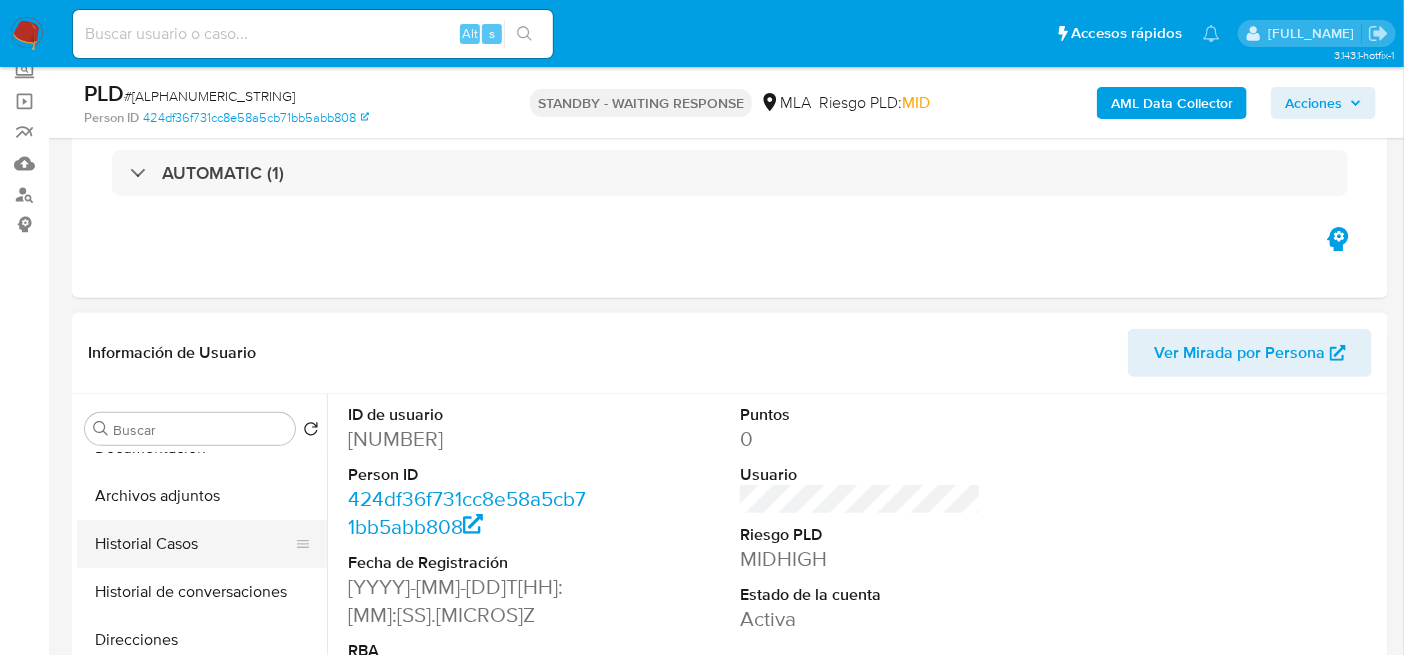 click on "Historial Casos" at bounding box center (202, 352) 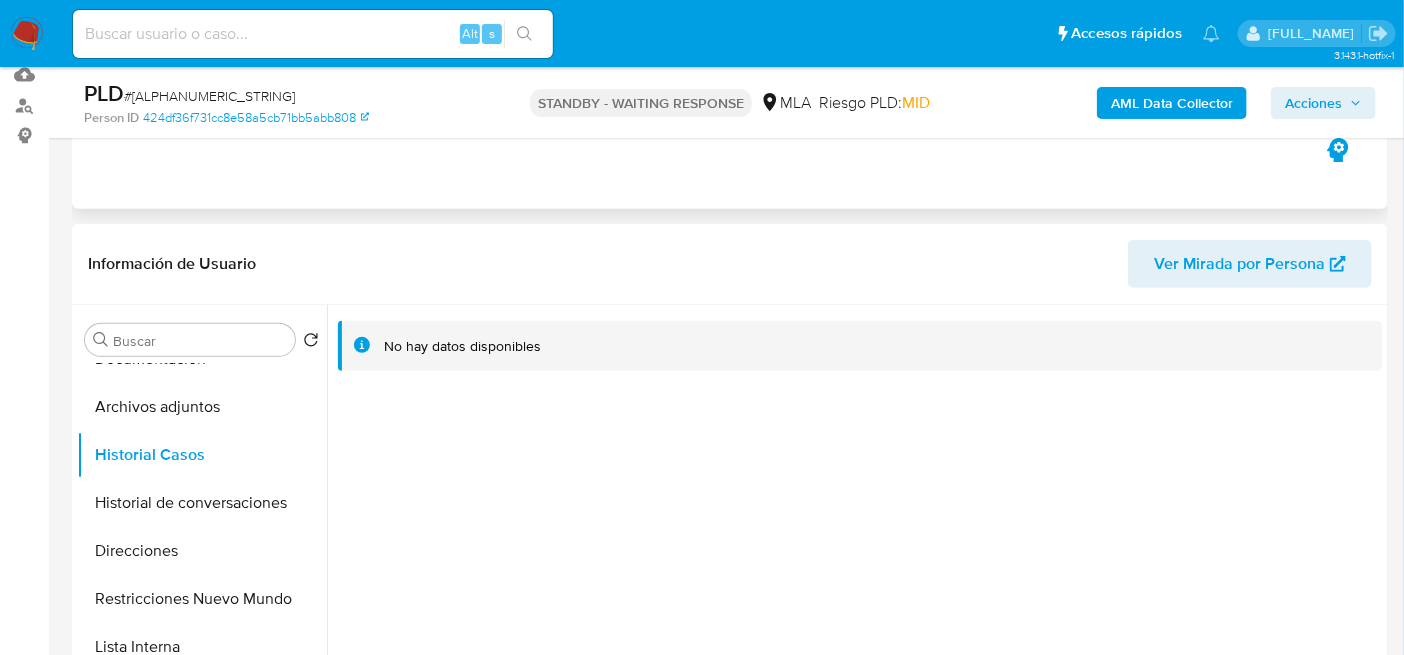 scroll, scrollTop: 250, scrollLeft: 0, axis: vertical 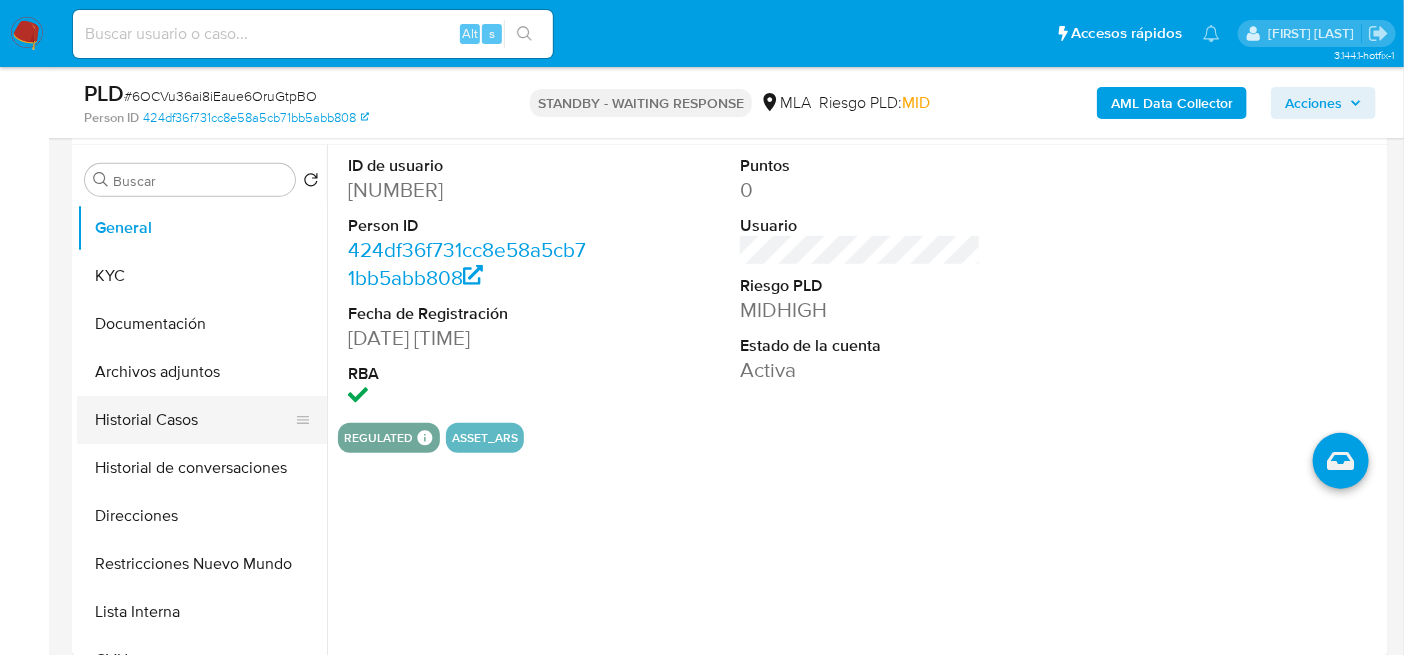 click on "Historial Casos" at bounding box center (202, 228) 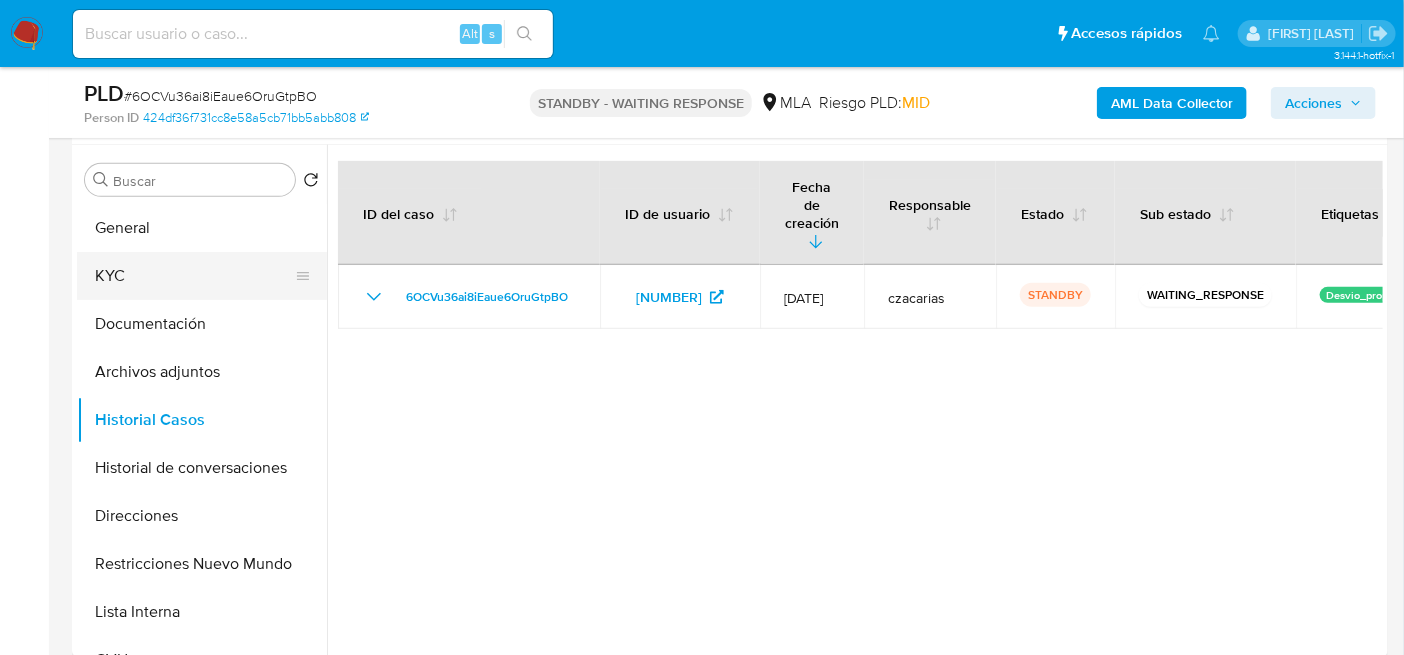 click on "KYC" at bounding box center (202, 228) 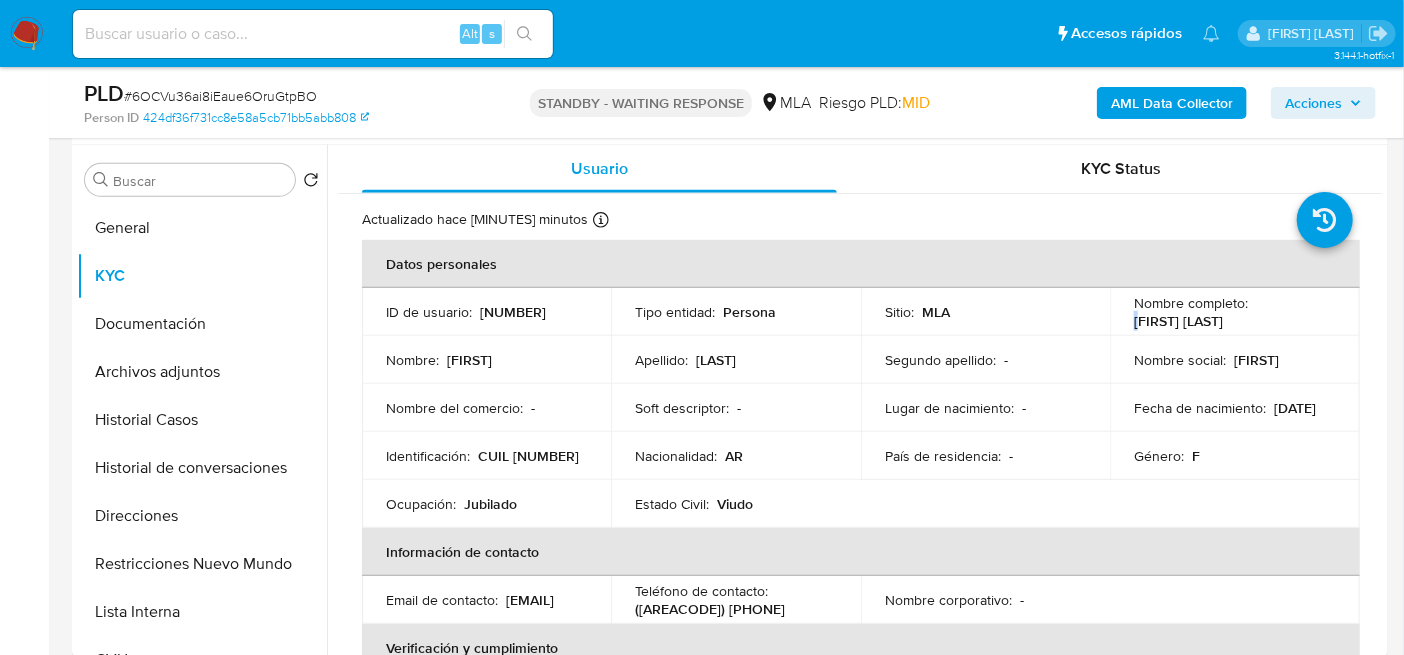 click on "[FIRST] [LAST]" at bounding box center (513, 312) 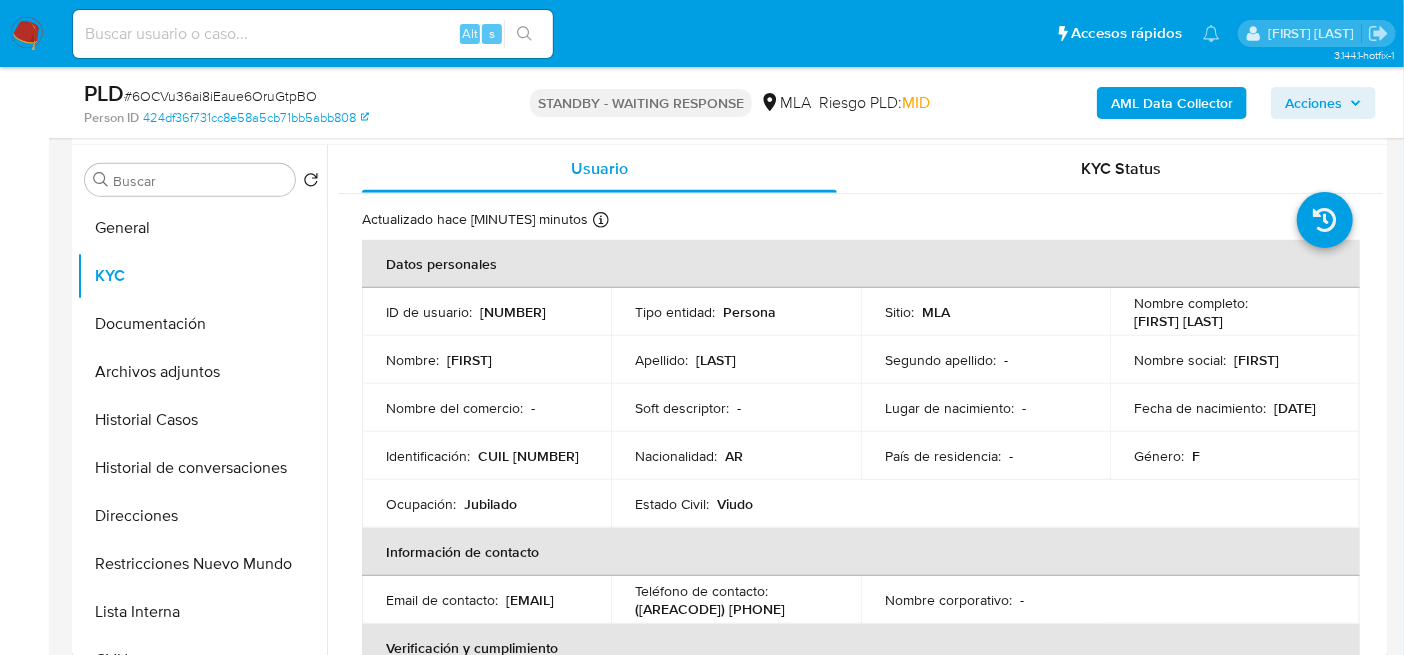 drag, startPoint x: 1131, startPoint y: 319, endPoint x: 1324, endPoint y: 323, distance: 193.04144 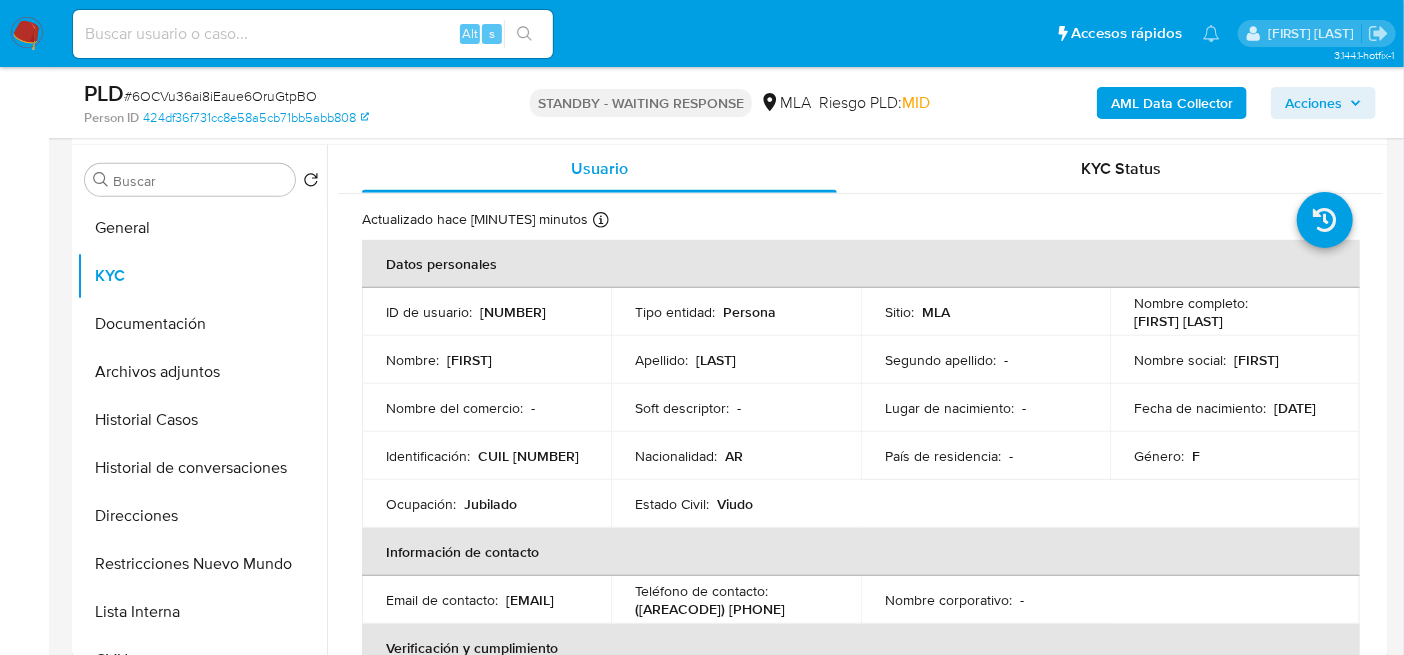 click on "CUIL 27143806273" at bounding box center [513, 312] 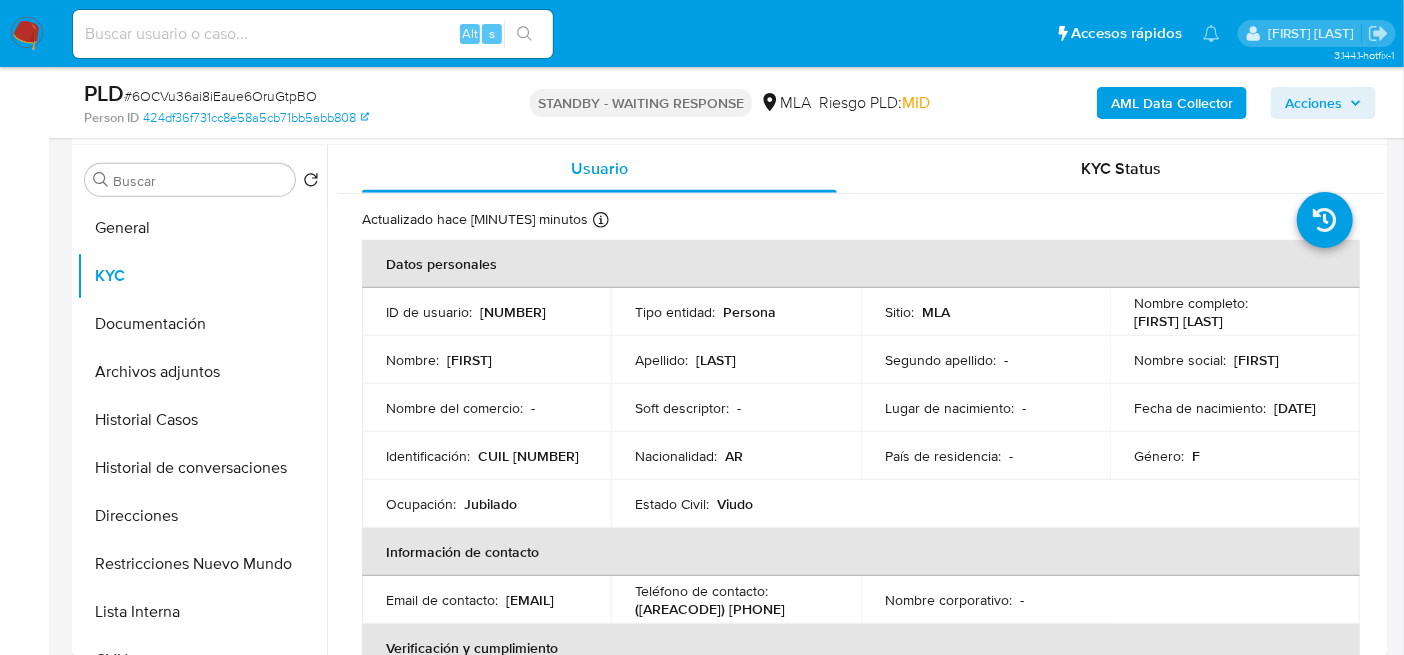 copy on "27143806273" 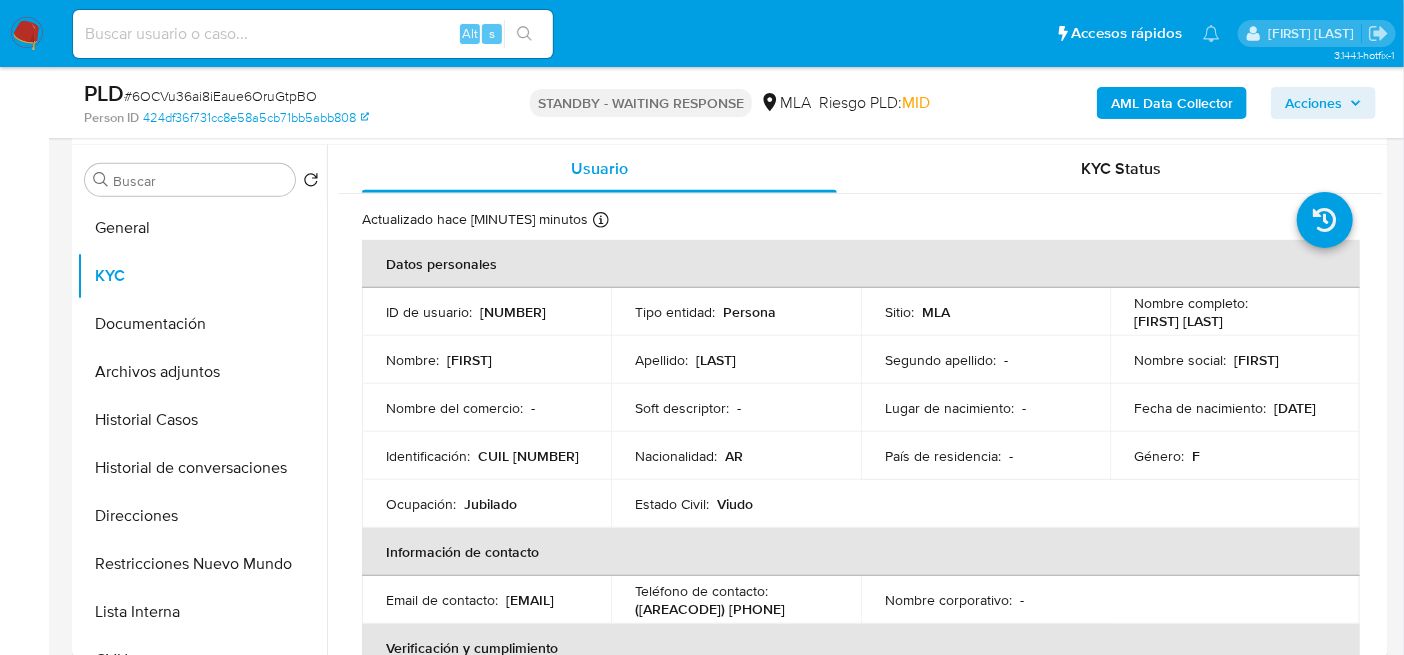 click on "CUIL 27143806273" at bounding box center [513, 312] 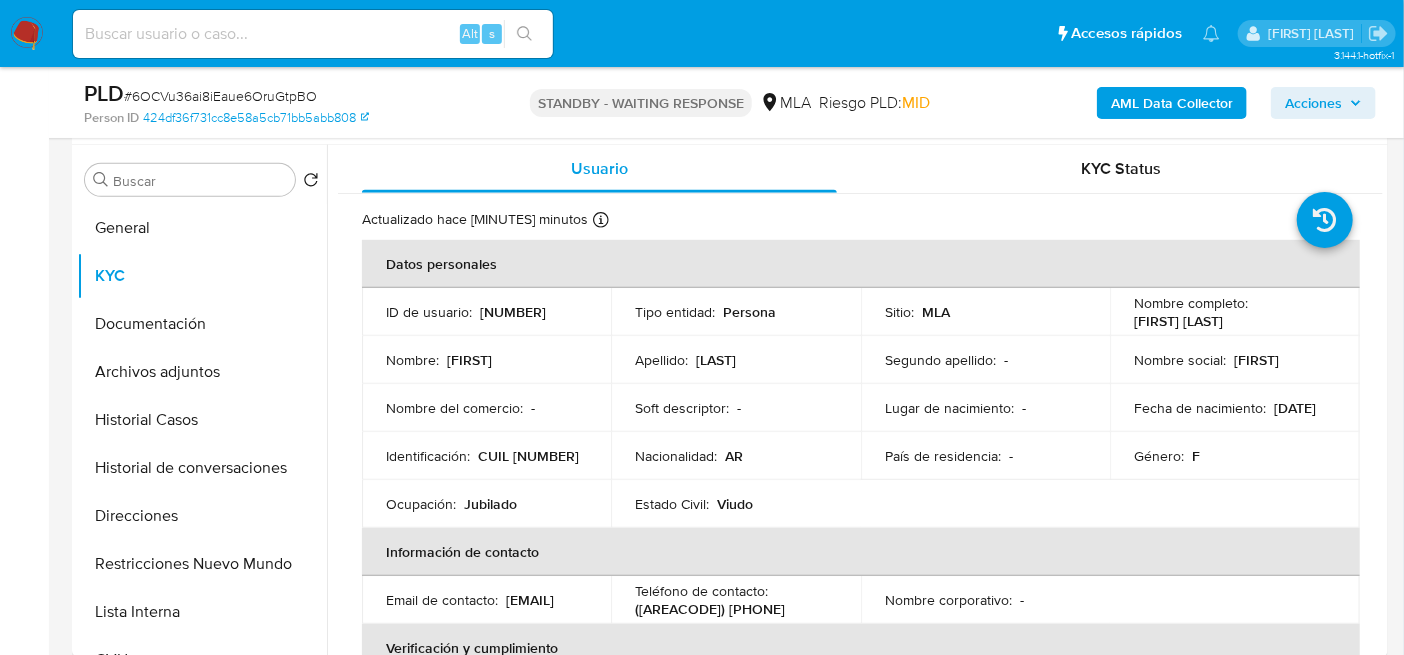 copy on "27143806273" 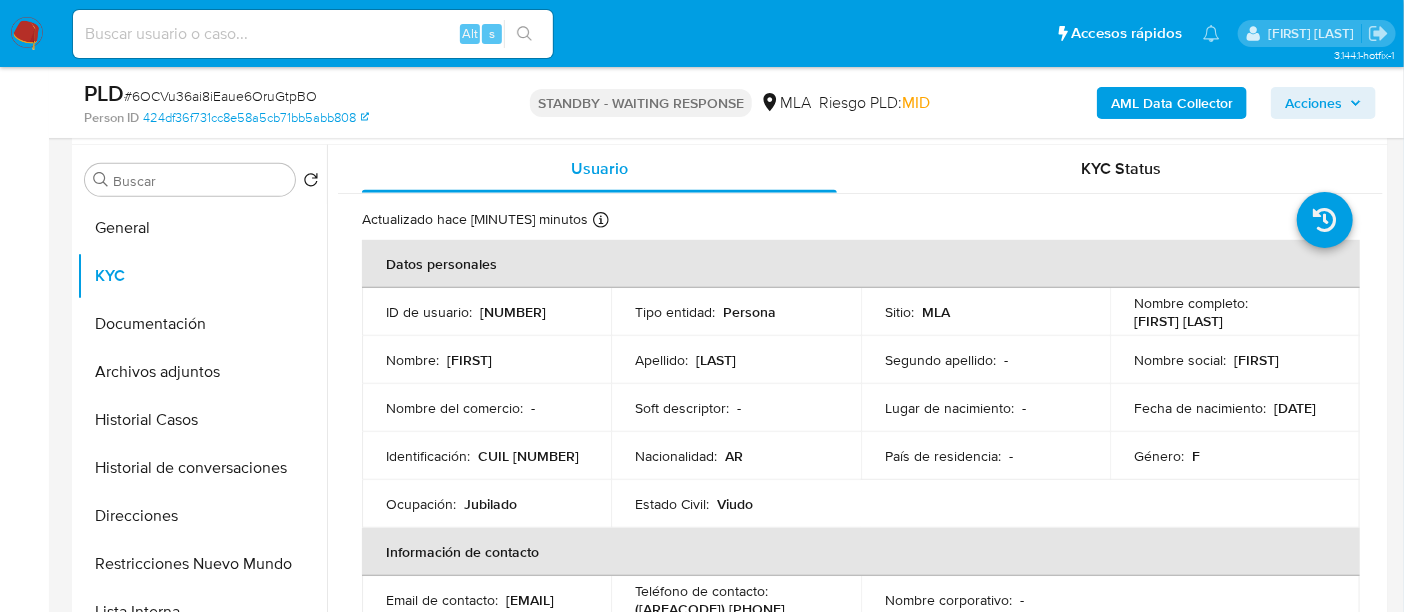 click on "CUIL 27143806273" at bounding box center (513, 312) 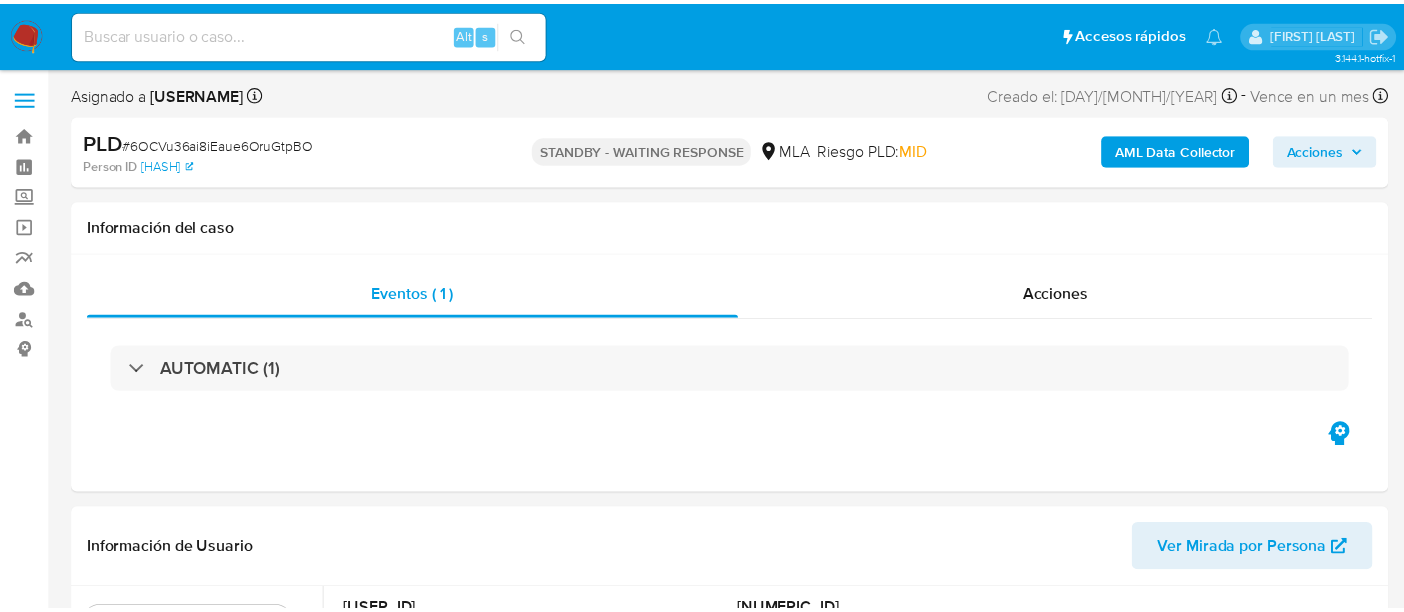 scroll, scrollTop: 0, scrollLeft: 0, axis: both 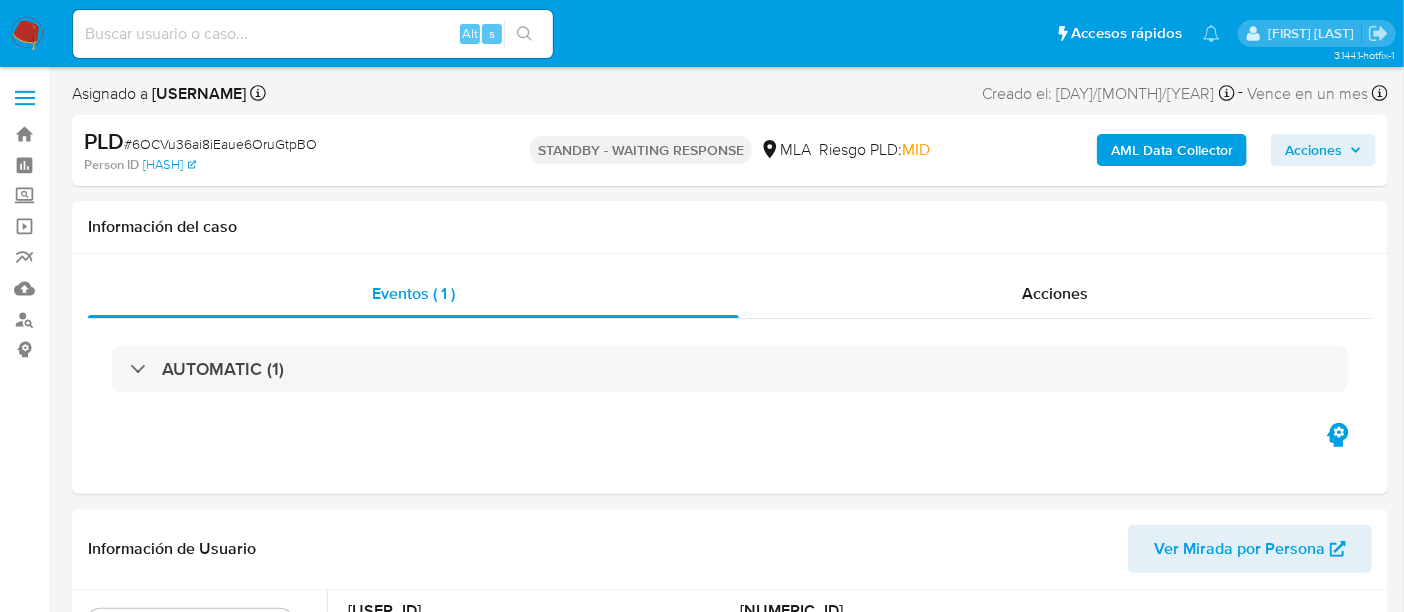 click at bounding box center (313, 34) 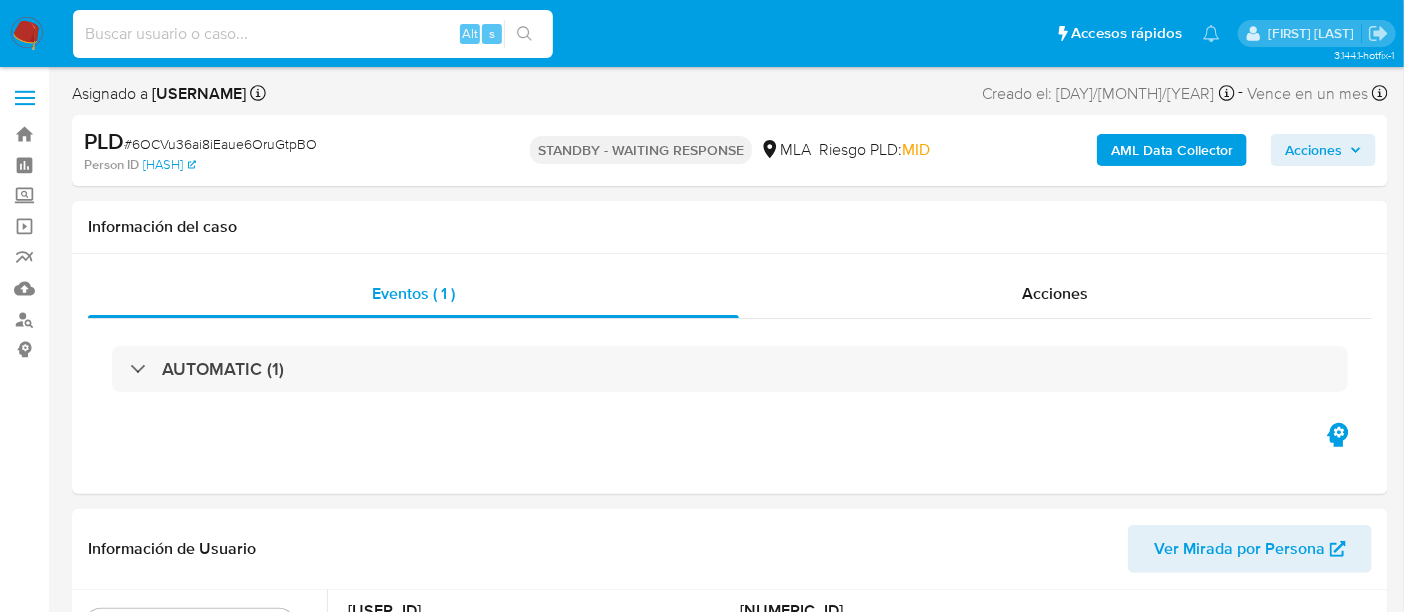 paste on "x37iPkx2qeE7HfB3j2sr45Kl" 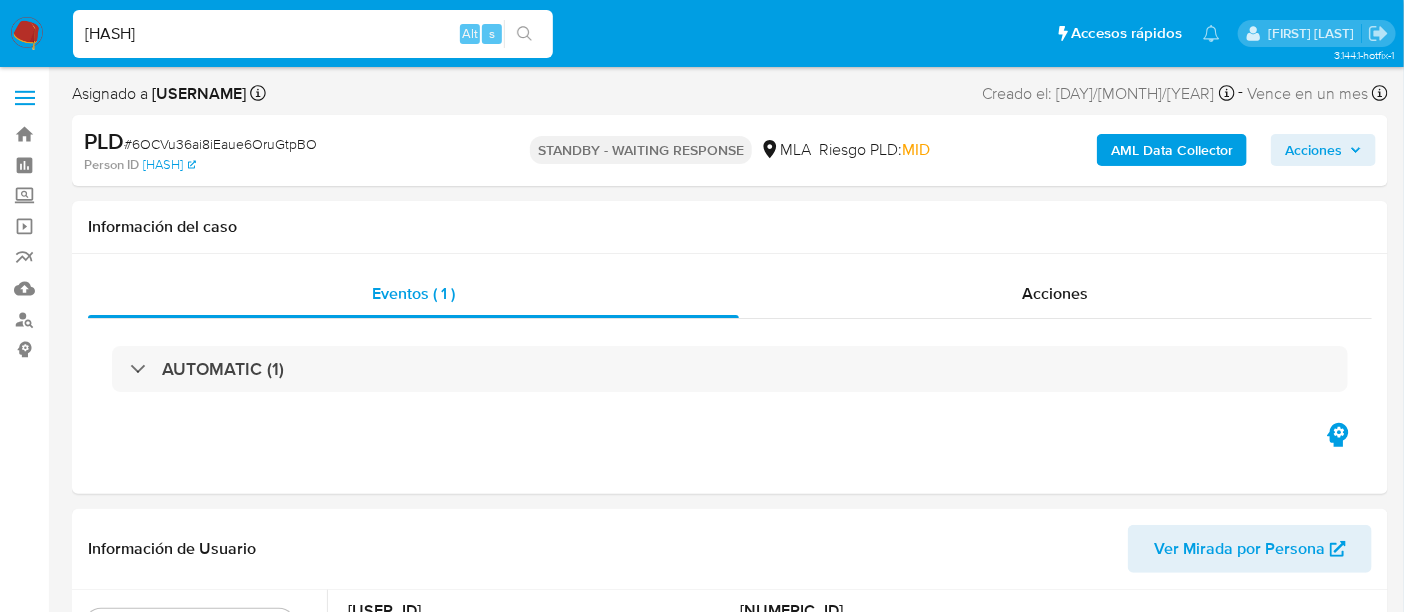 type on "x37iPkx2qeE7HfB3j2sr45Kl" 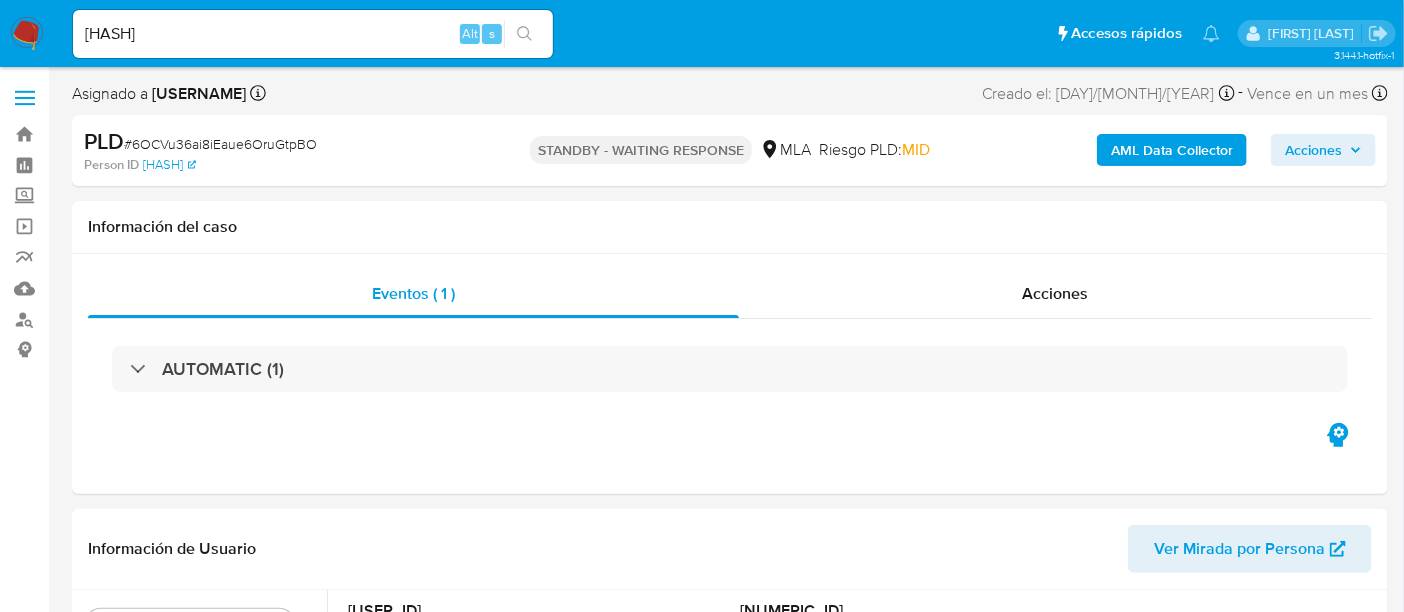 click at bounding box center (524, 34) 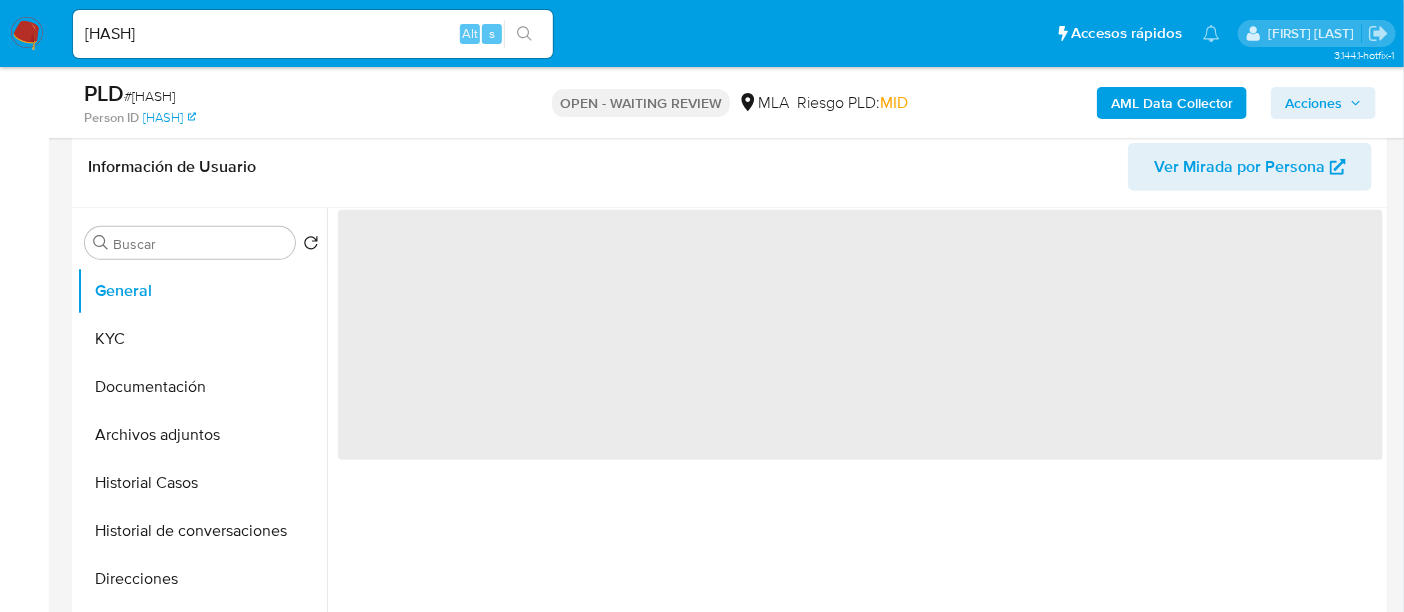 scroll, scrollTop: 750, scrollLeft: 0, axis: vertical 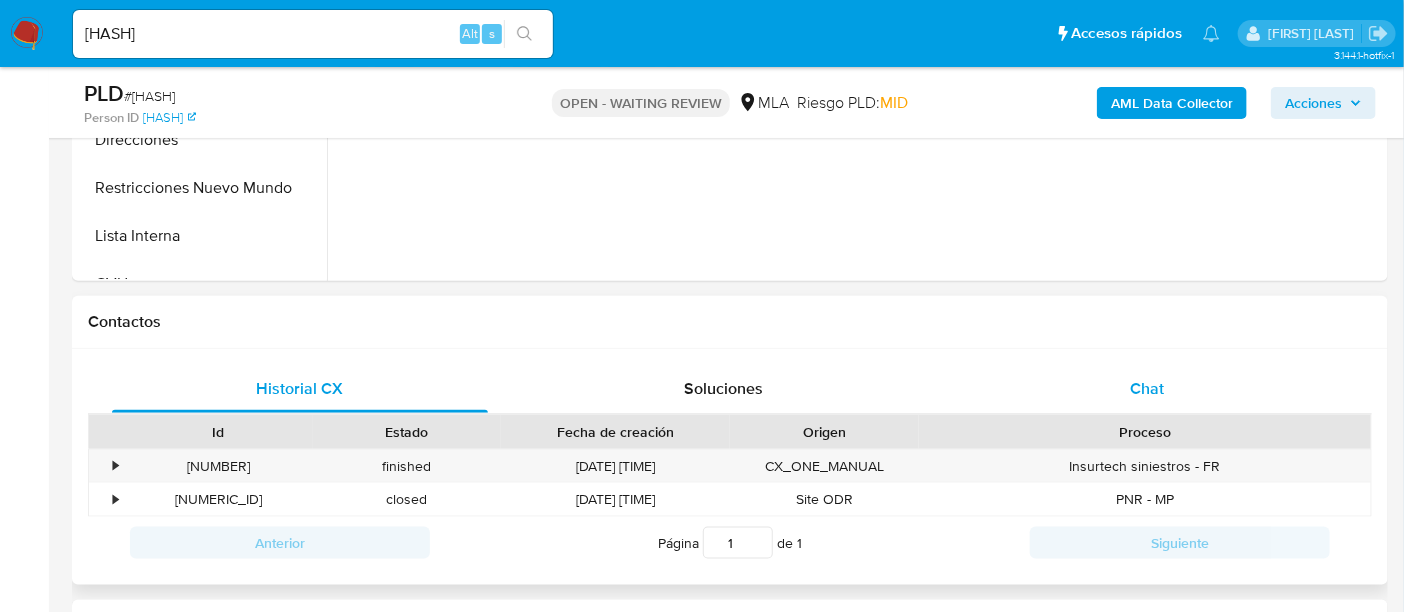 click on "Chat" at bounding box center (1147, 389) 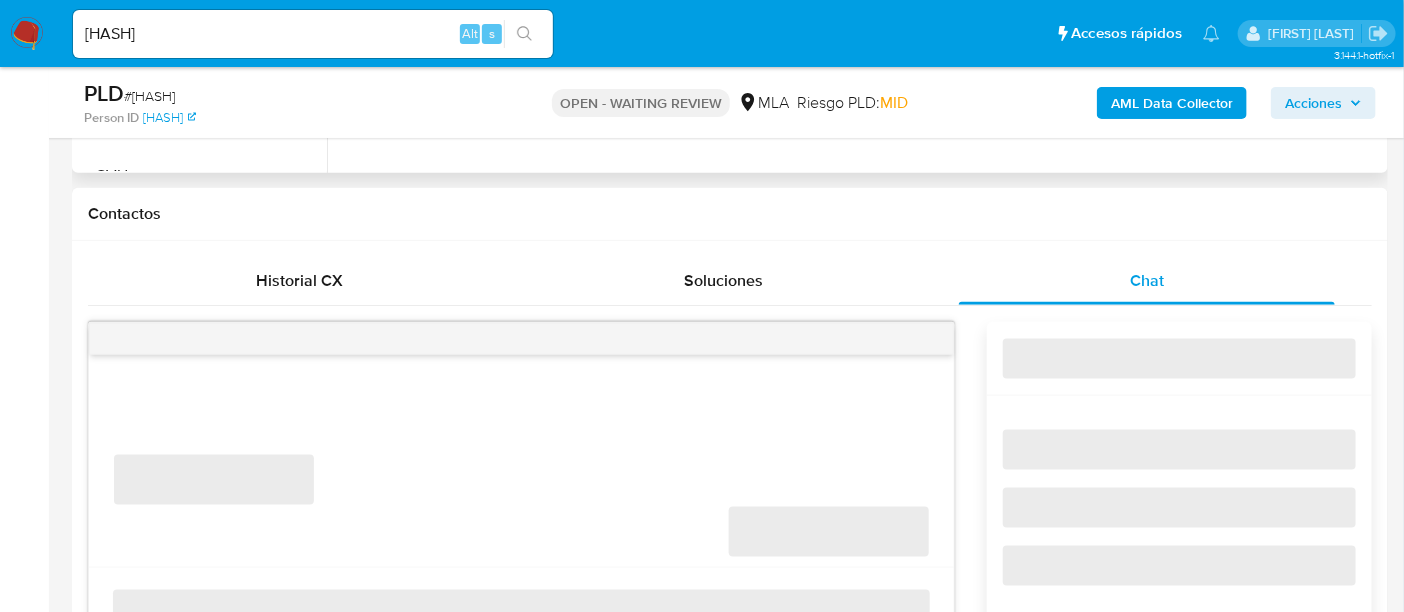 scroll, scrollTop: 874, scrollLeft: 0, axis: vertical 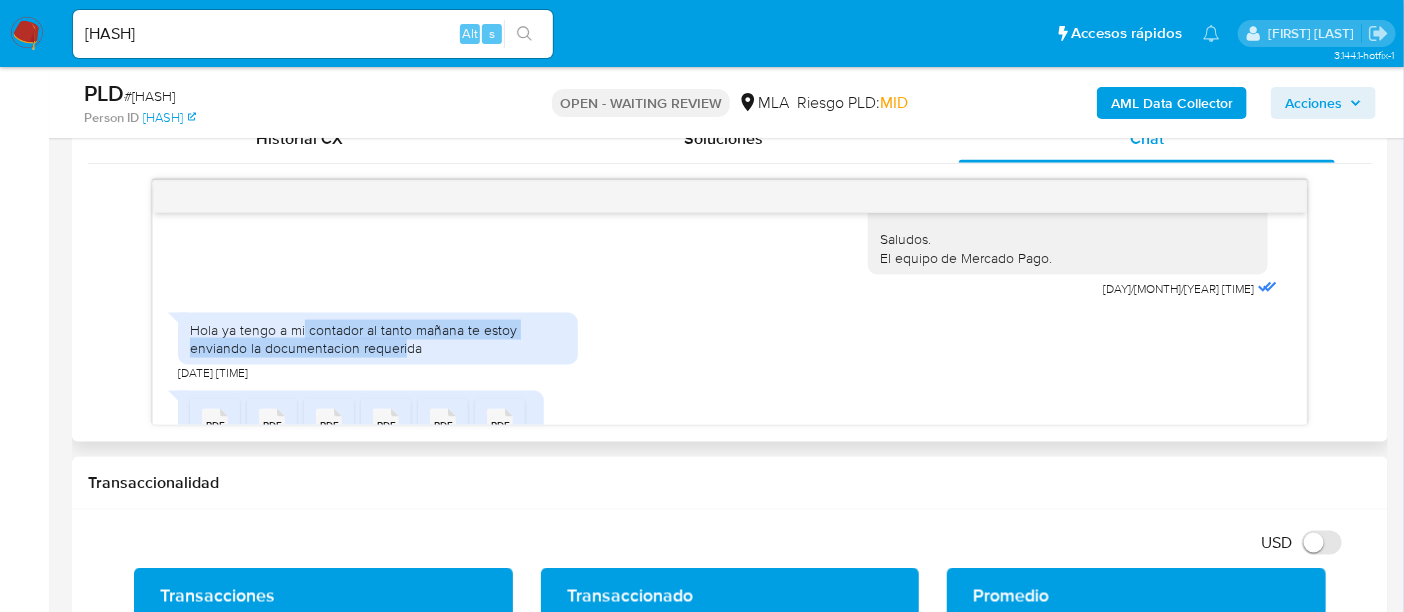 drag, startPoint x: 302, startPoint y: 336, endPoint x: 402, endPoint y: 363, distance: 103.58089 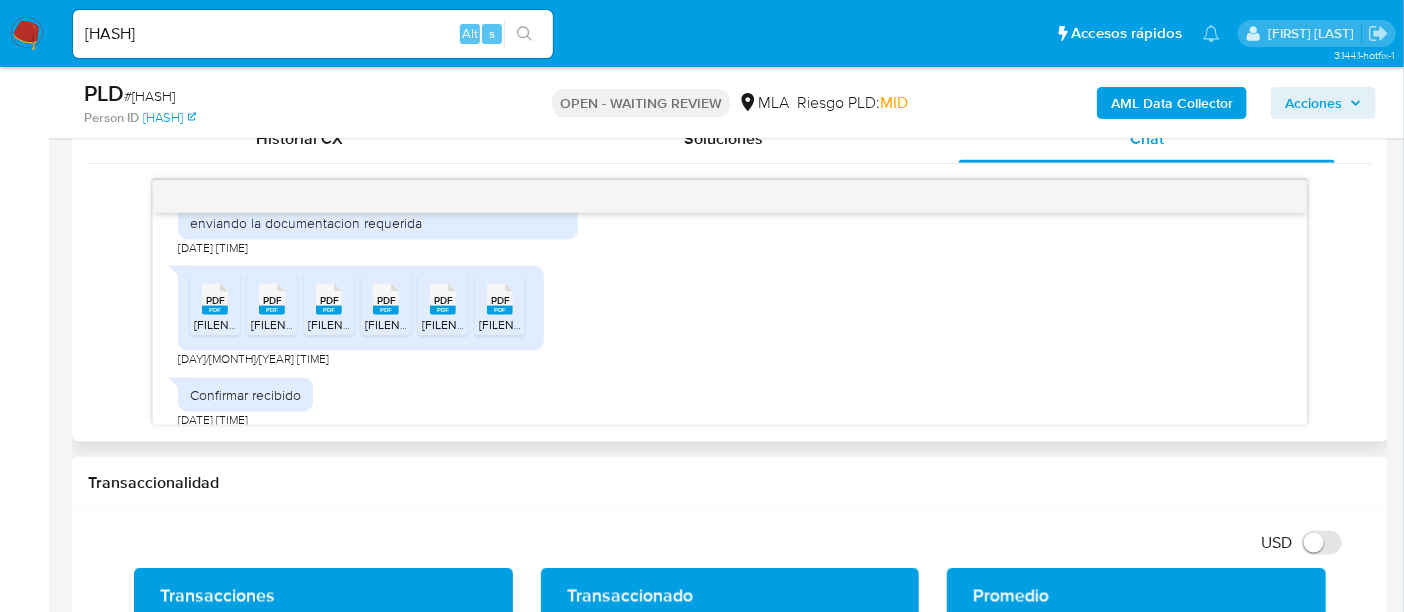 click at bounding box center (215, 310) 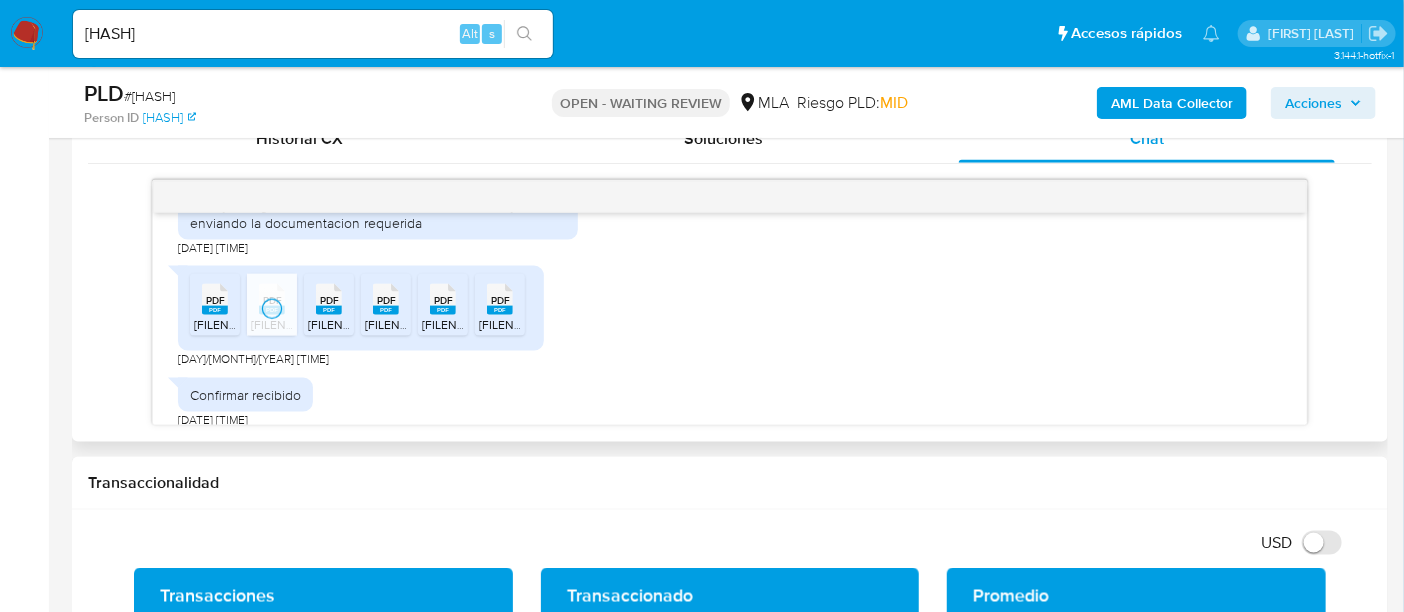 click at bounding box center (329, 310) 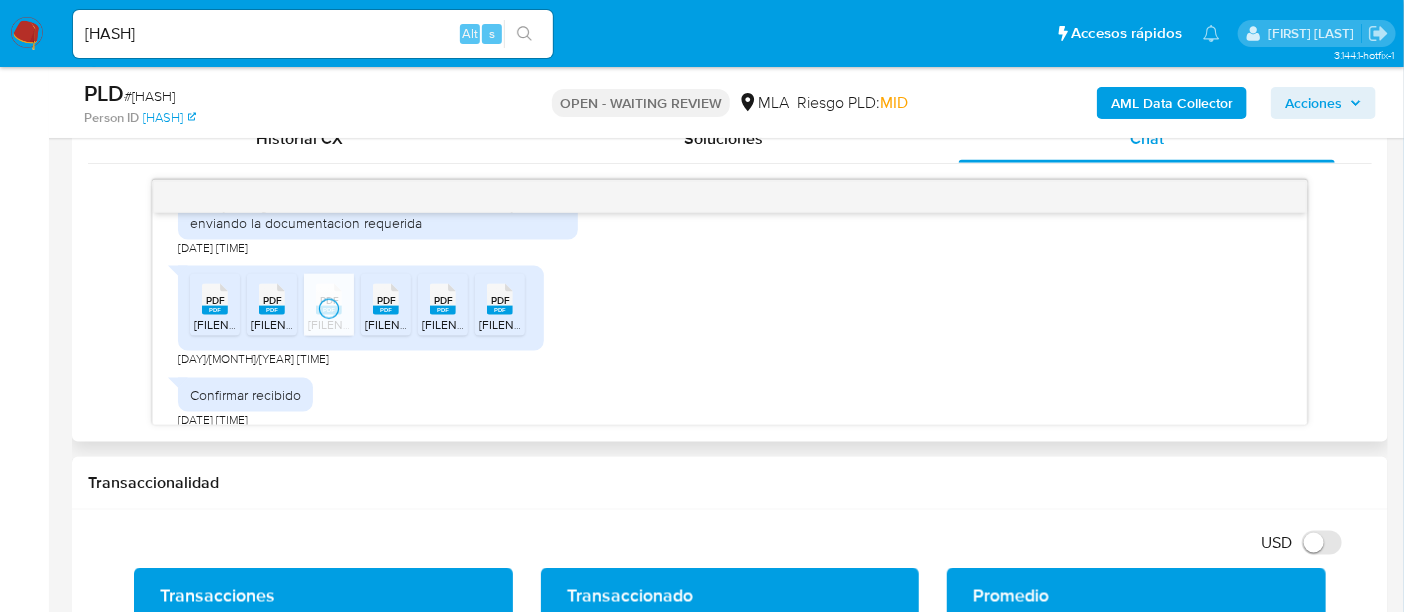 click at bounding box center [386, 310] 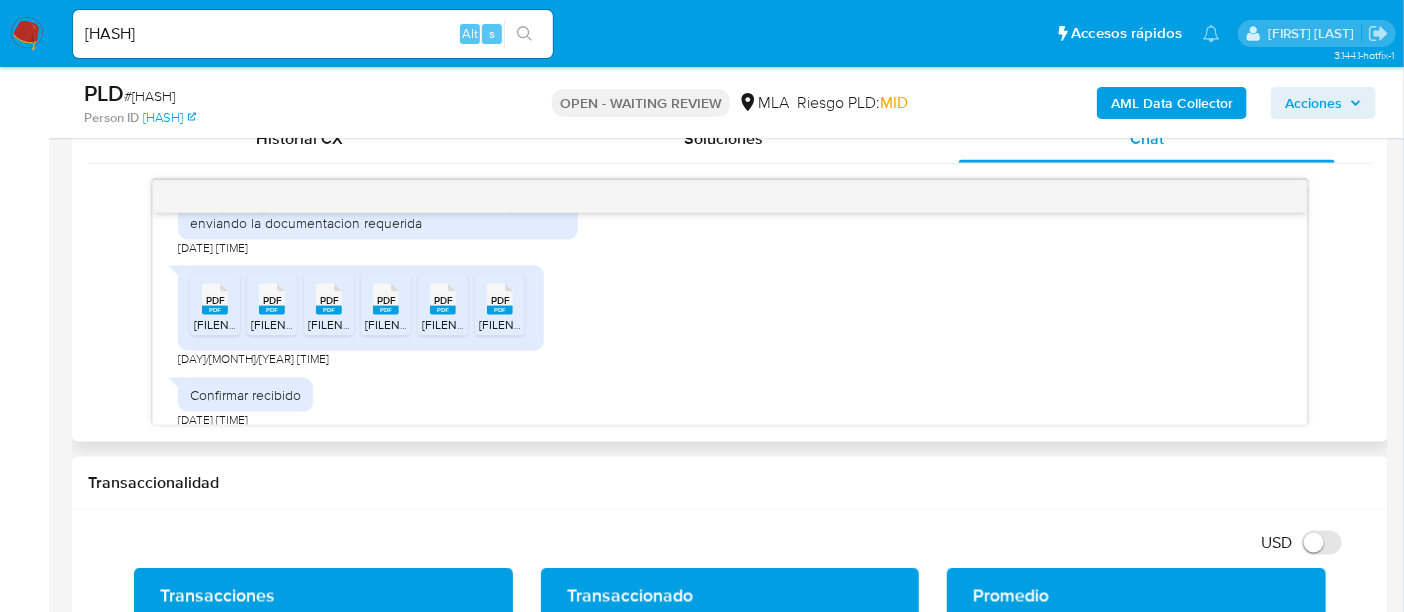 drag, startPoint x: 434, startPoint y: 310, endPoint x: 475, endPoint y: 316, distance: 41.4367 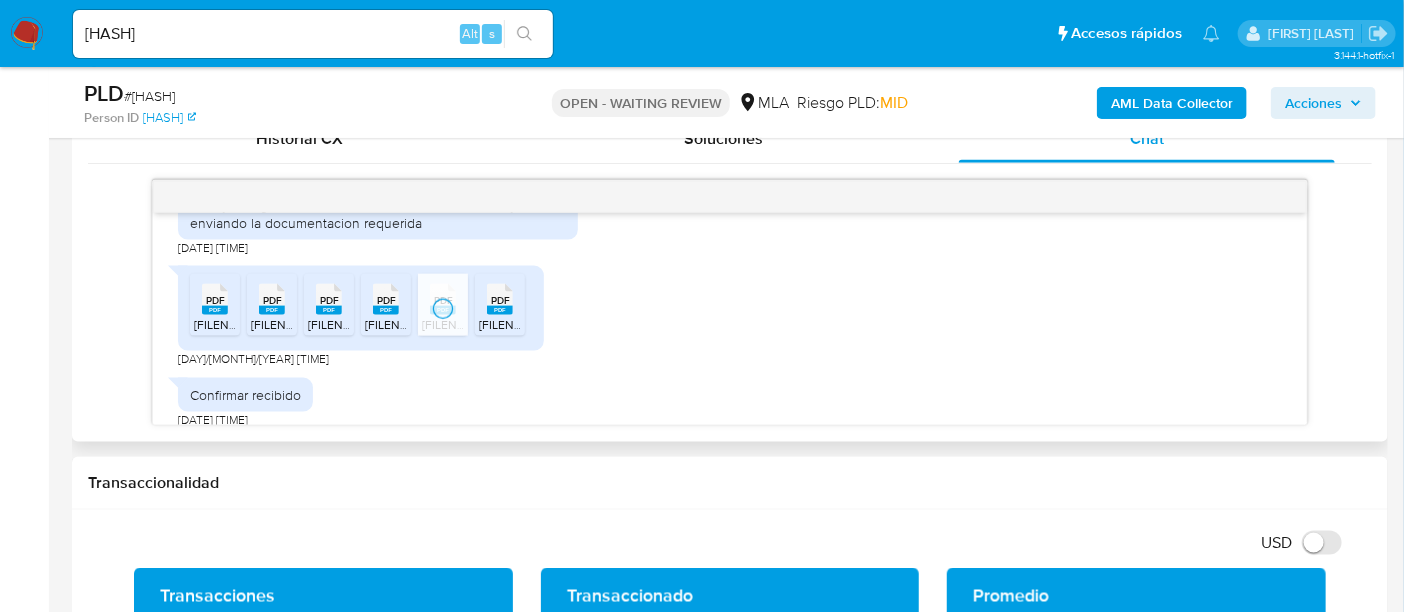 click at bounding box center (500, 310) 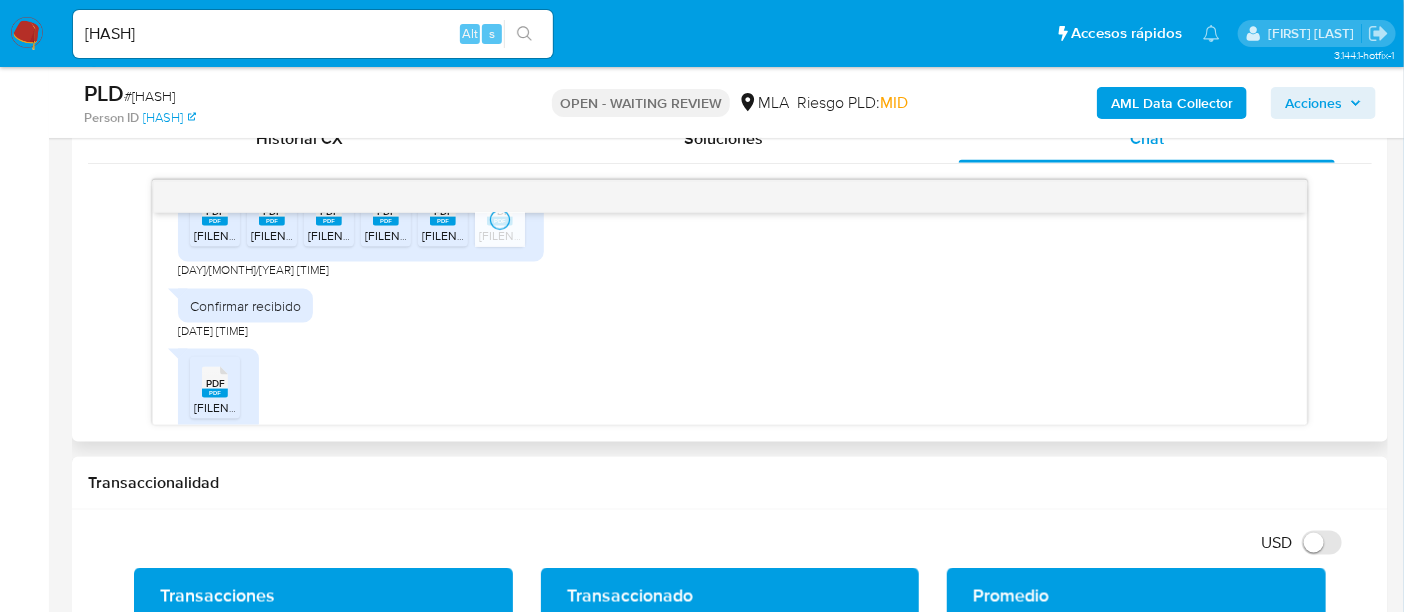 scroll, scrollTop: 1210, scrollLeft: 0, axis: vertical 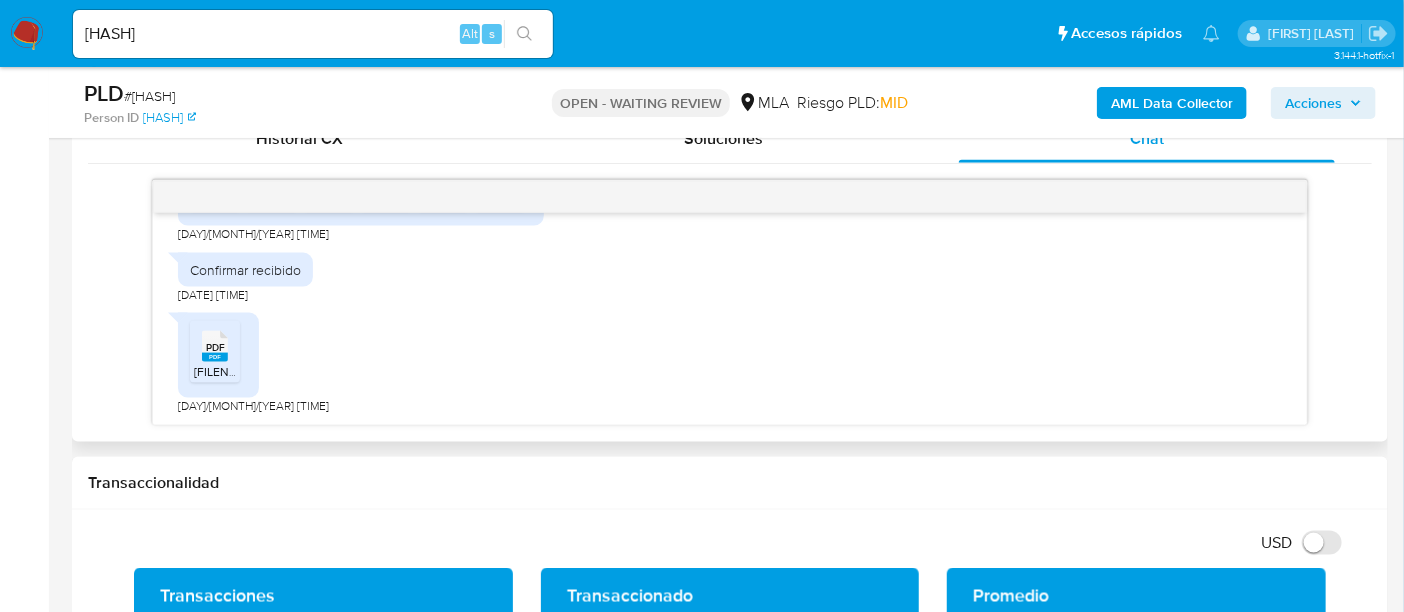 click on "PDF PDF" at bounding box center [215, 344] 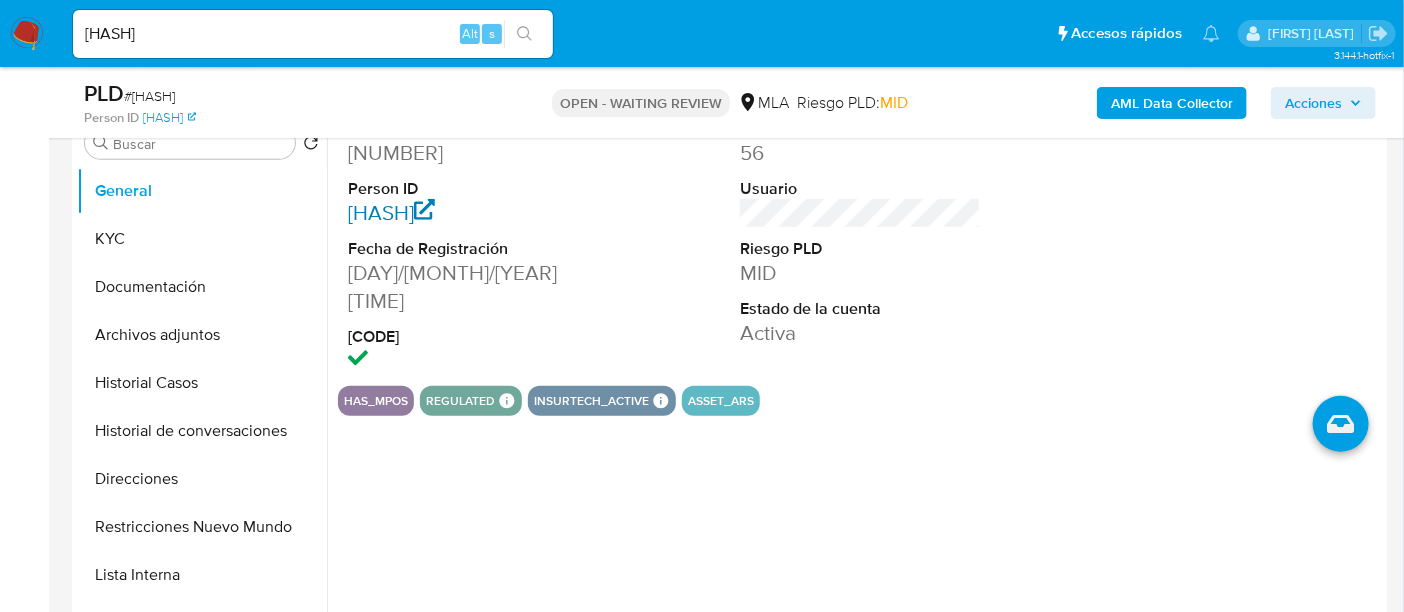 scroll, scrollTop: 374, scrollLeft: 0, axis: vertical 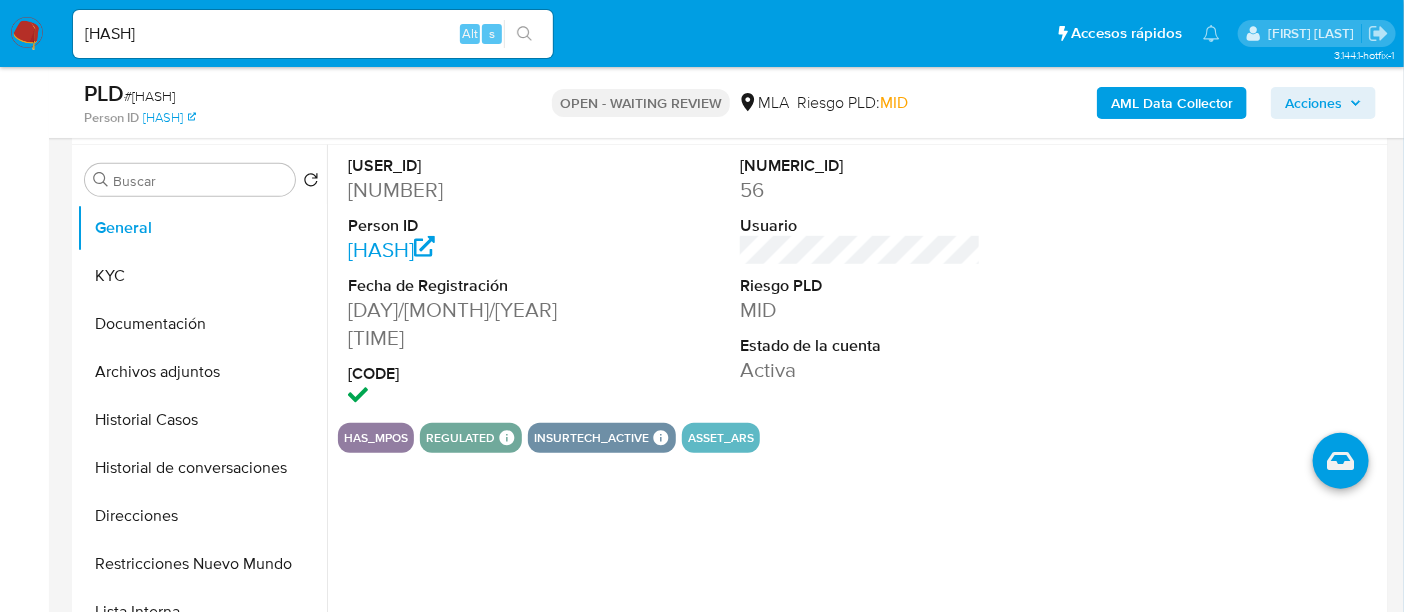 click on "24112723" at bounding box center [468, 190] 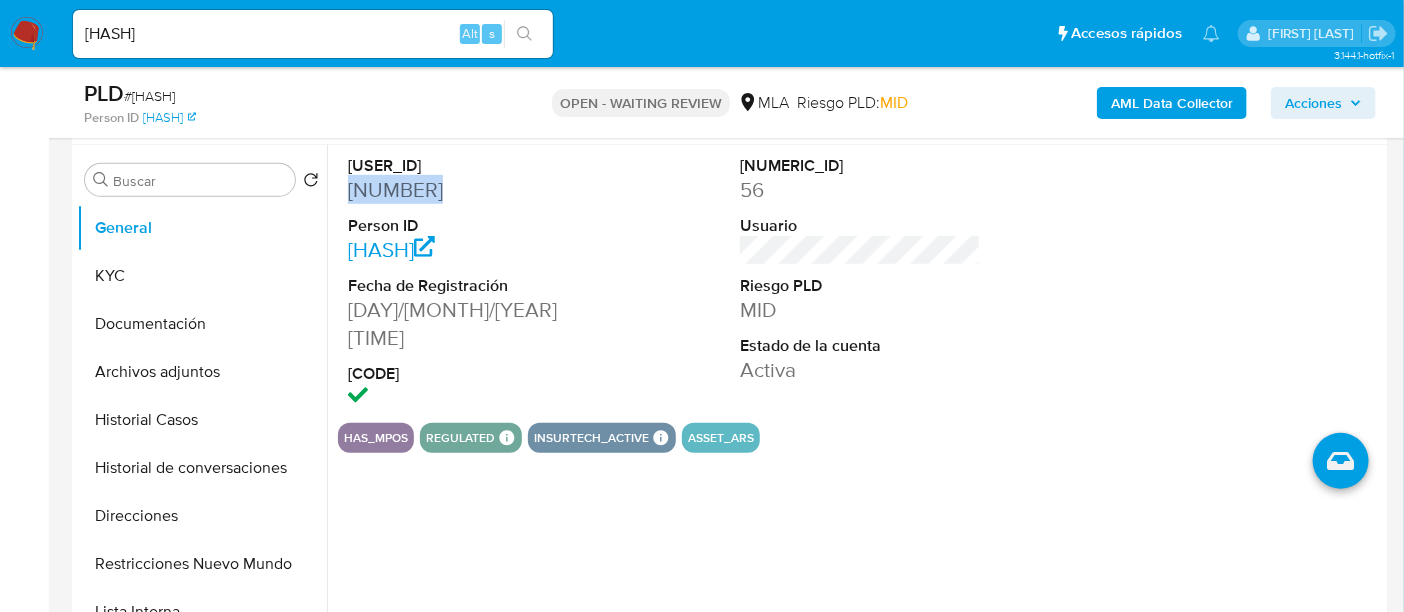 click on "24112723" at bounding box center [468, 190] 